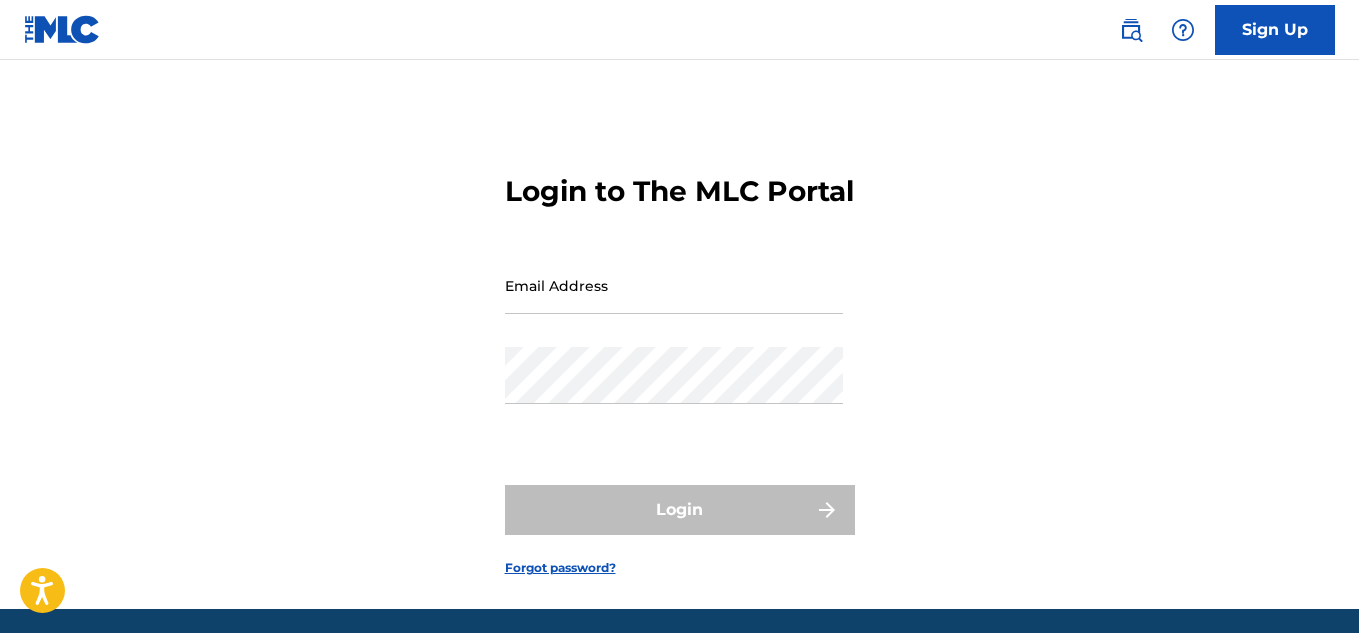 scroll, scrollTop: 107, scrollLeft: 0, axis: vertical 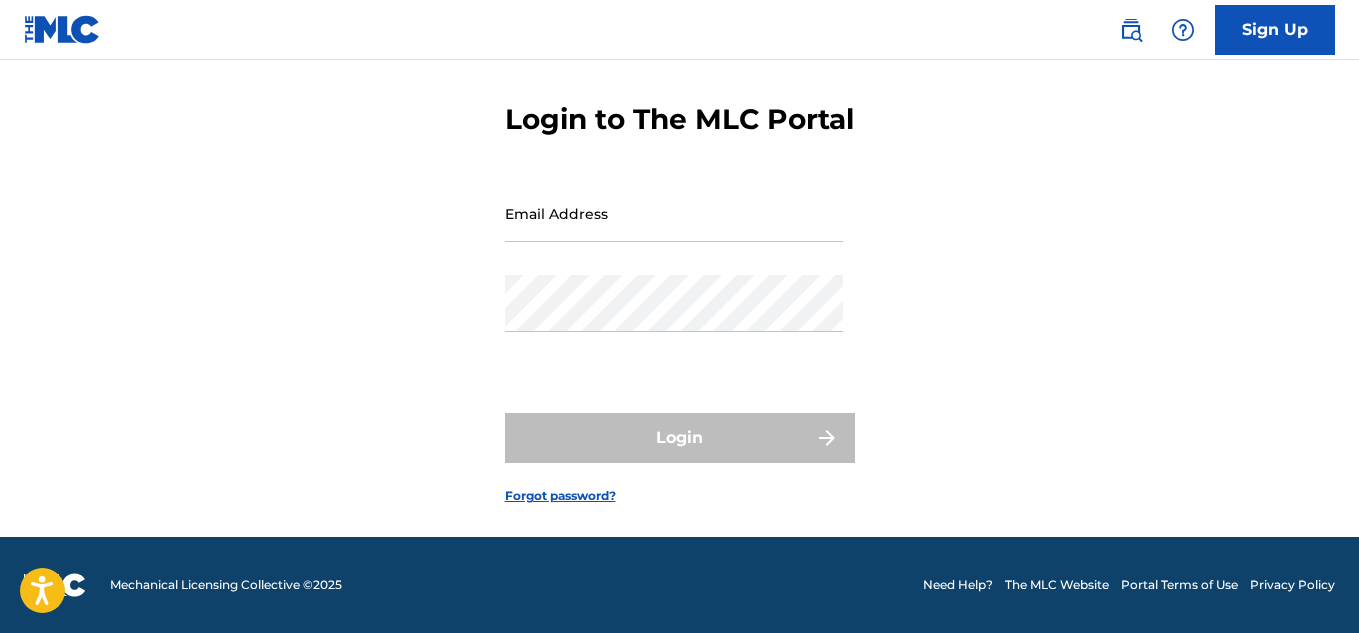 click on "Email Address" at bounding box center [674, 213] 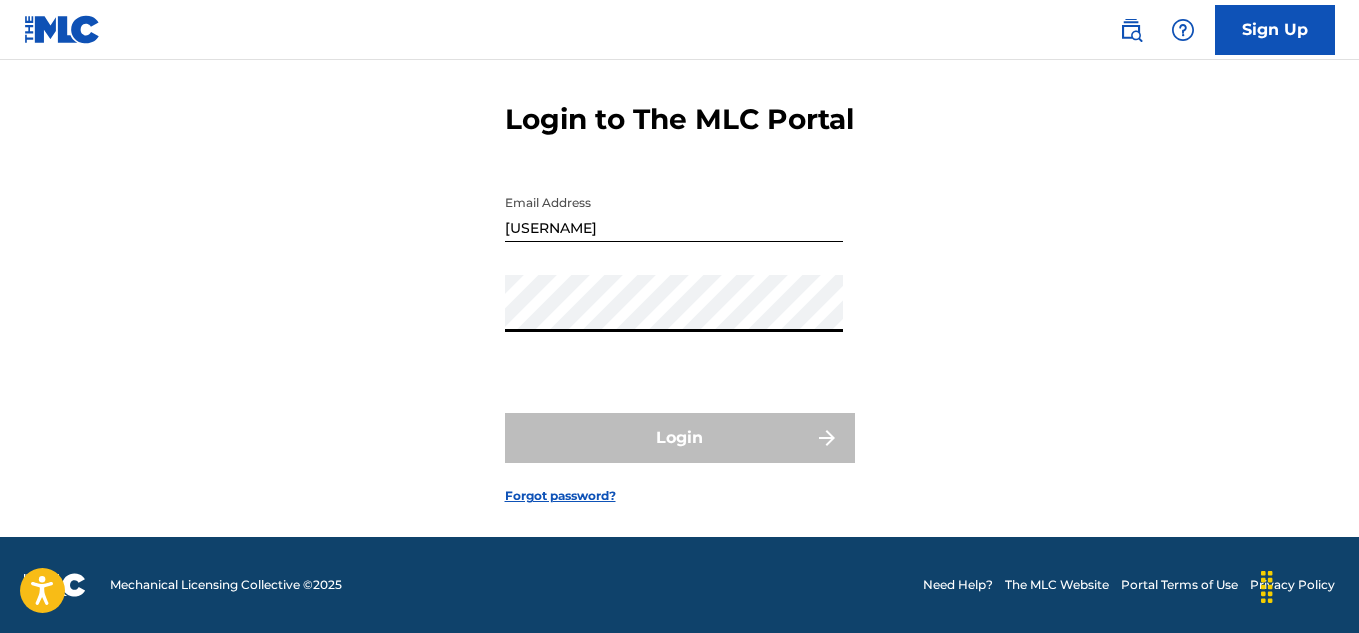 type on "[EMAIL]" 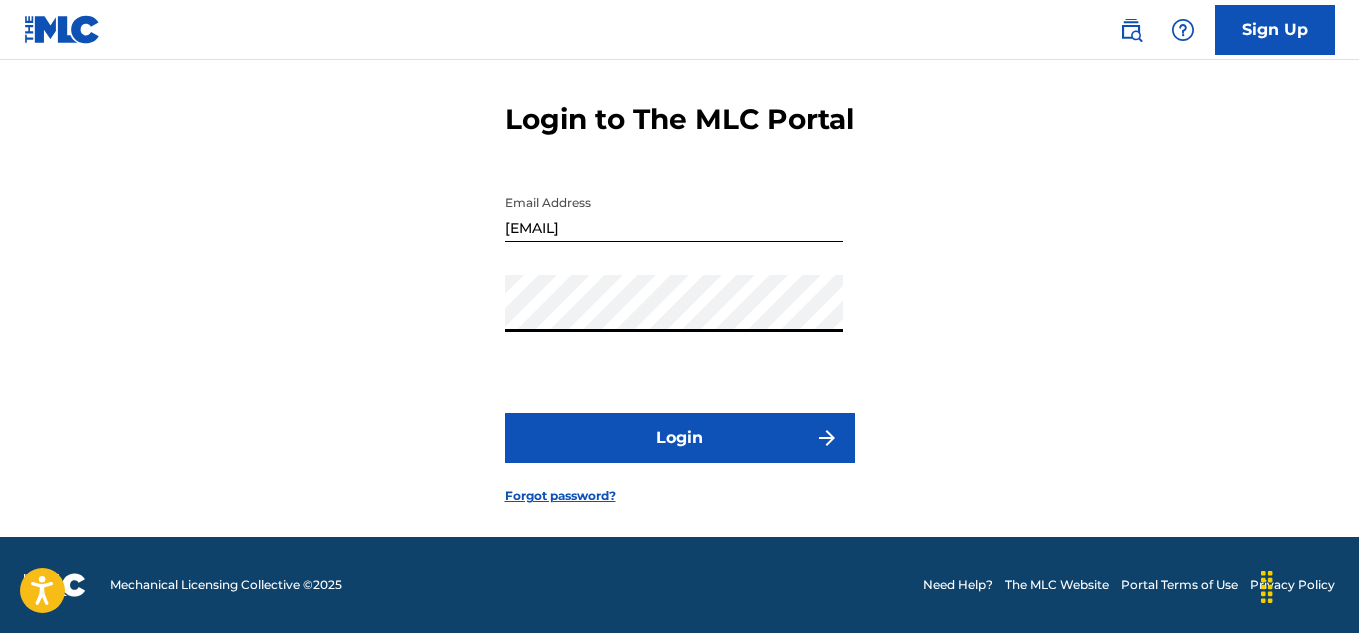 click on "Login" at bounding box center [680, 438] 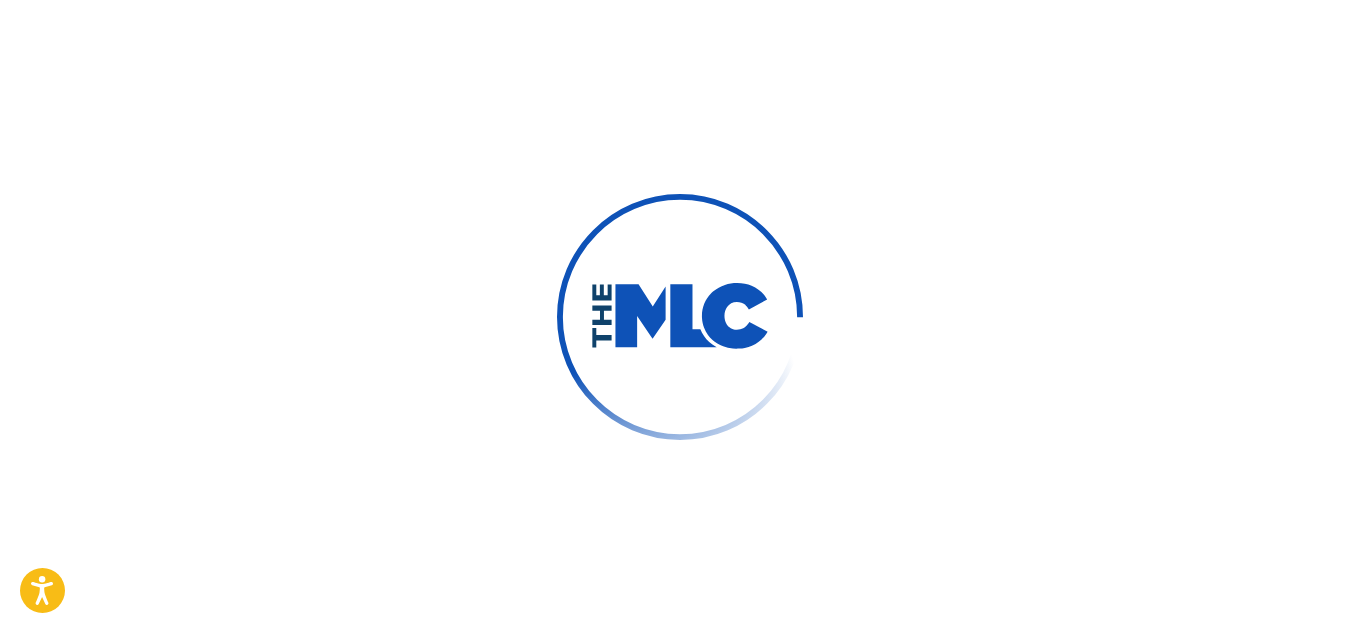 scroll, scrollTop: 0, scrollLeft: 0, axis: both 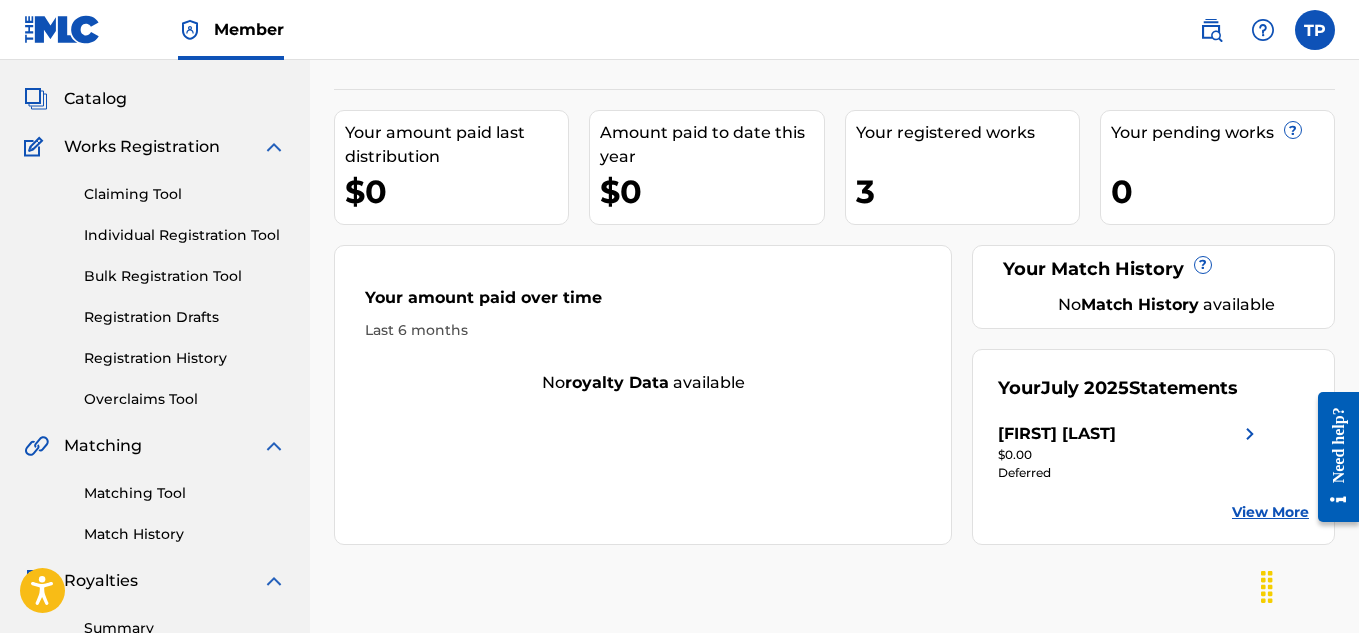 click at bounding box center (1250, 434) 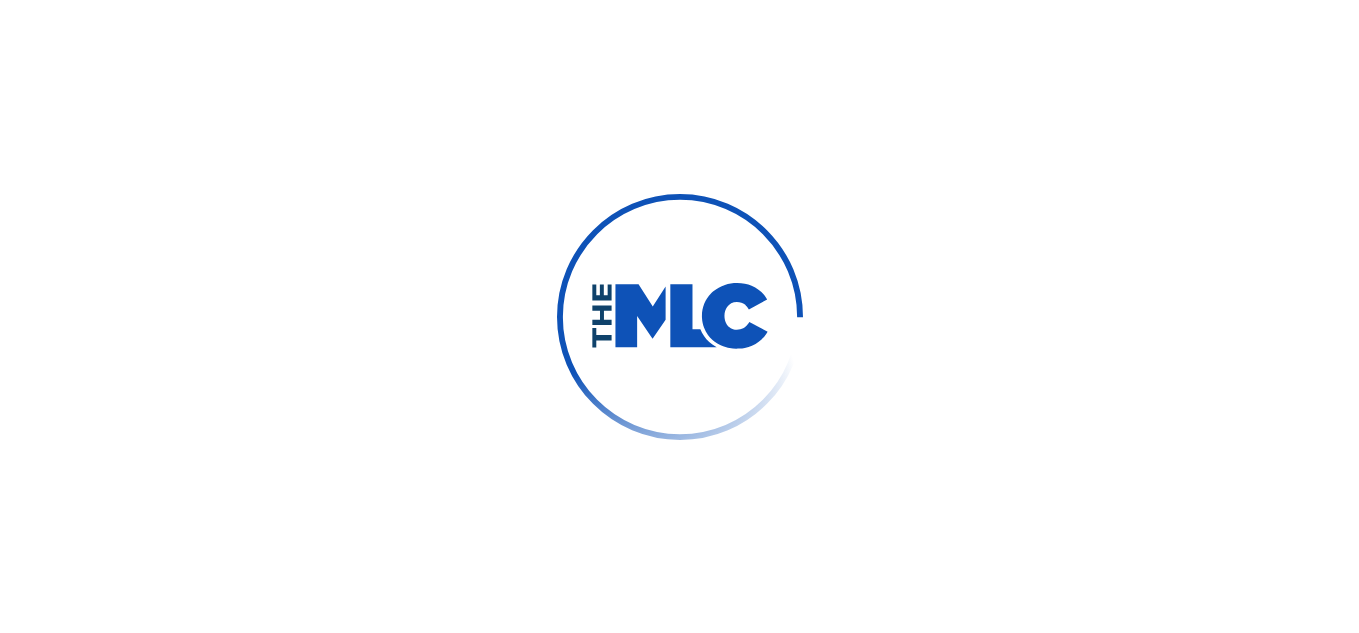 scroll, scrollTop: 0, scrollLeft: 0, axis: both 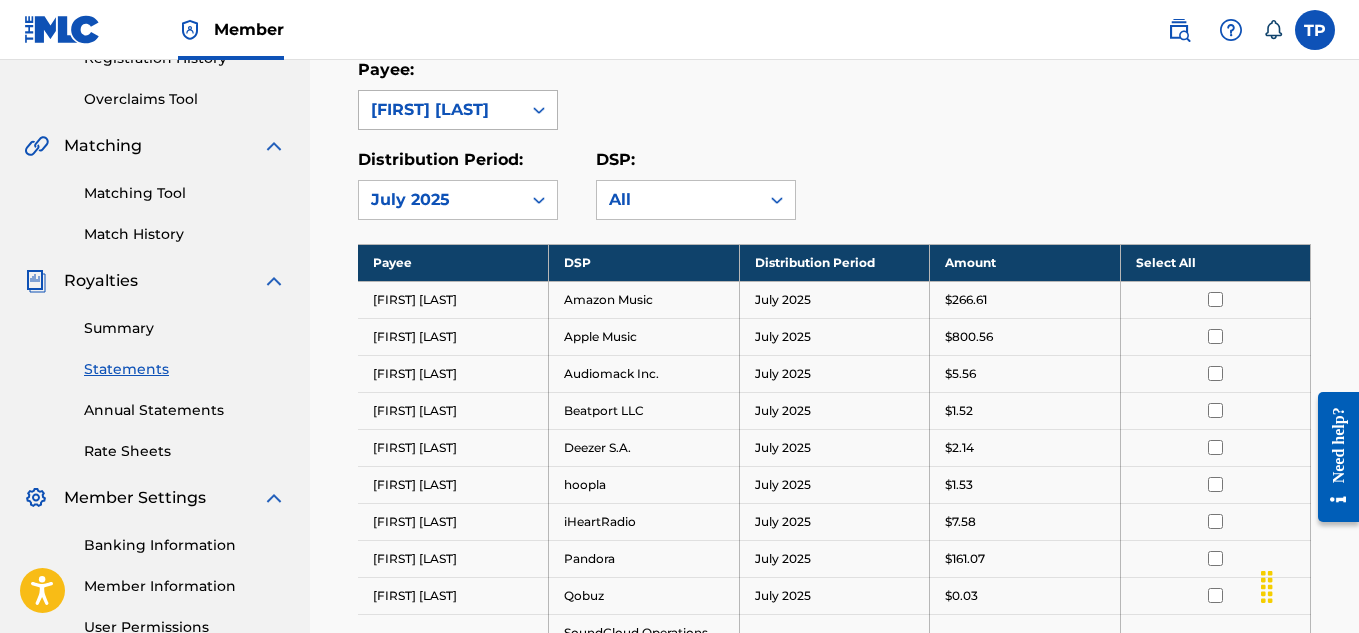 click 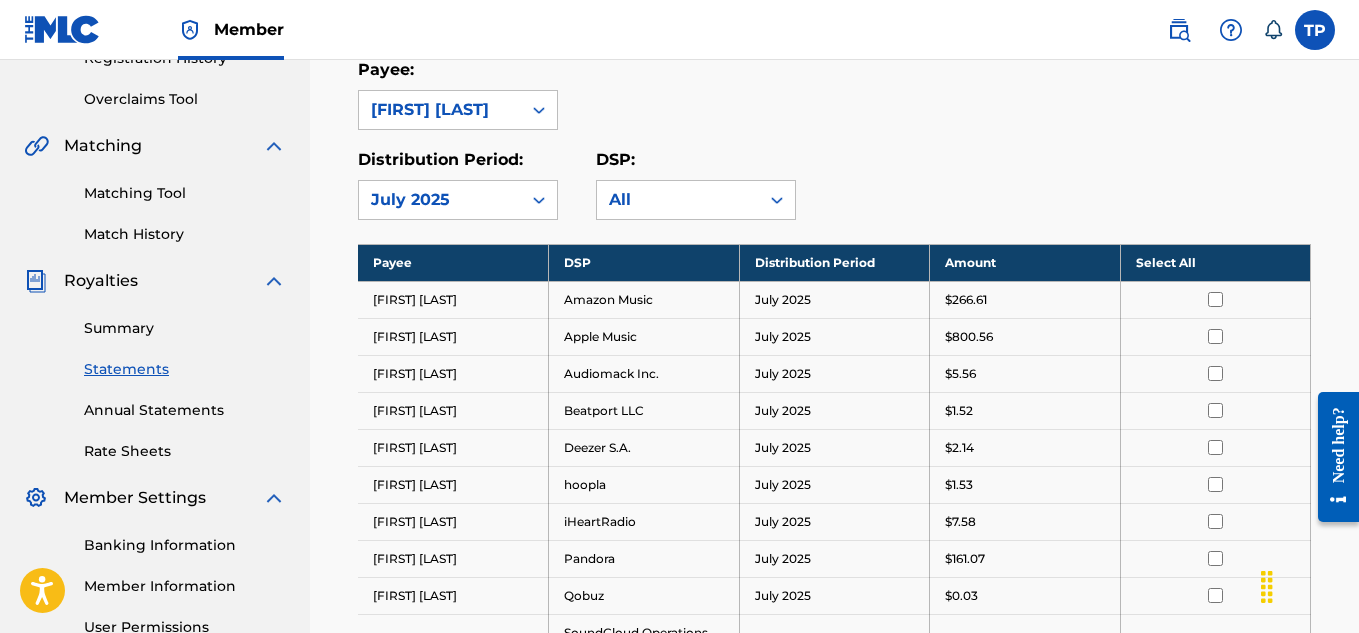 click on "Payee: Tamarcus Puckett" at bounding box center [834, 94] 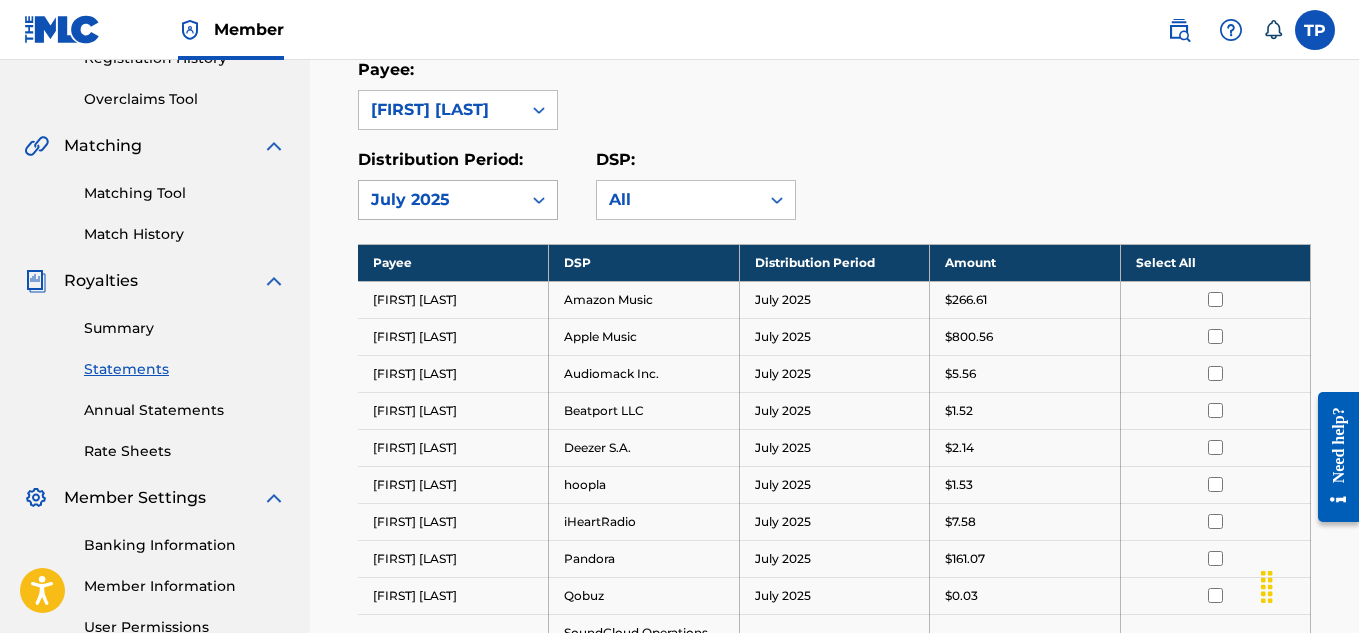 click 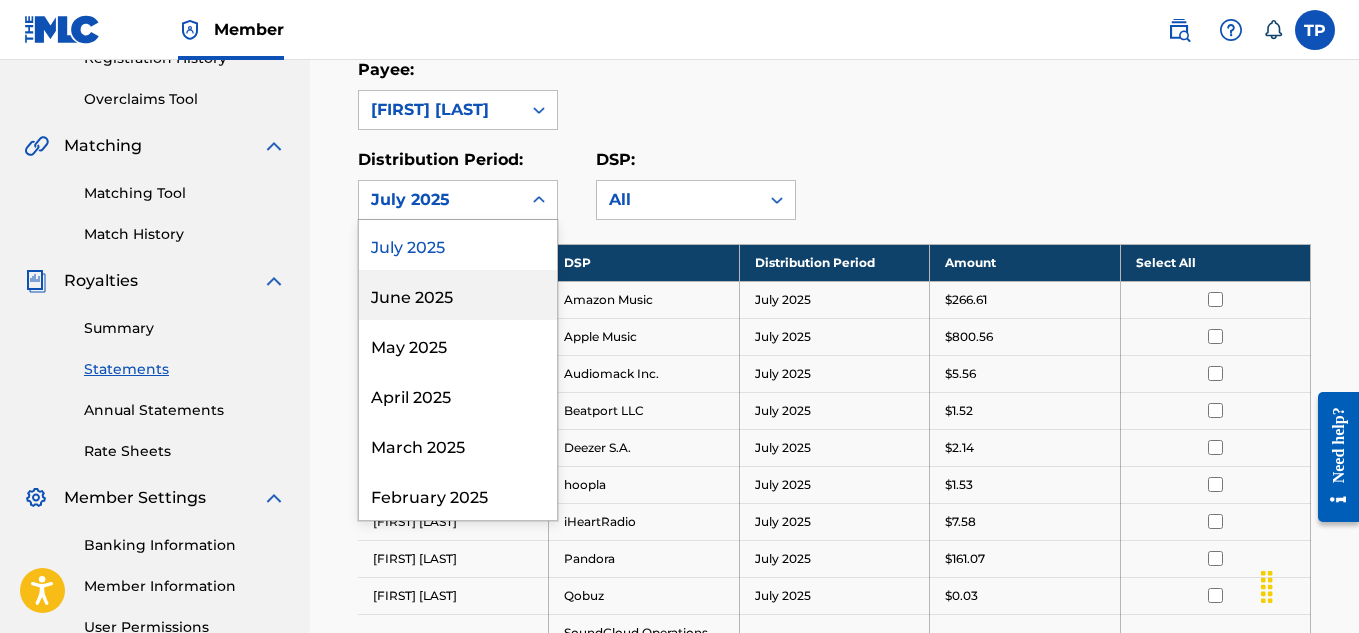 click on "June 2025" at bounding box center [458, 295] 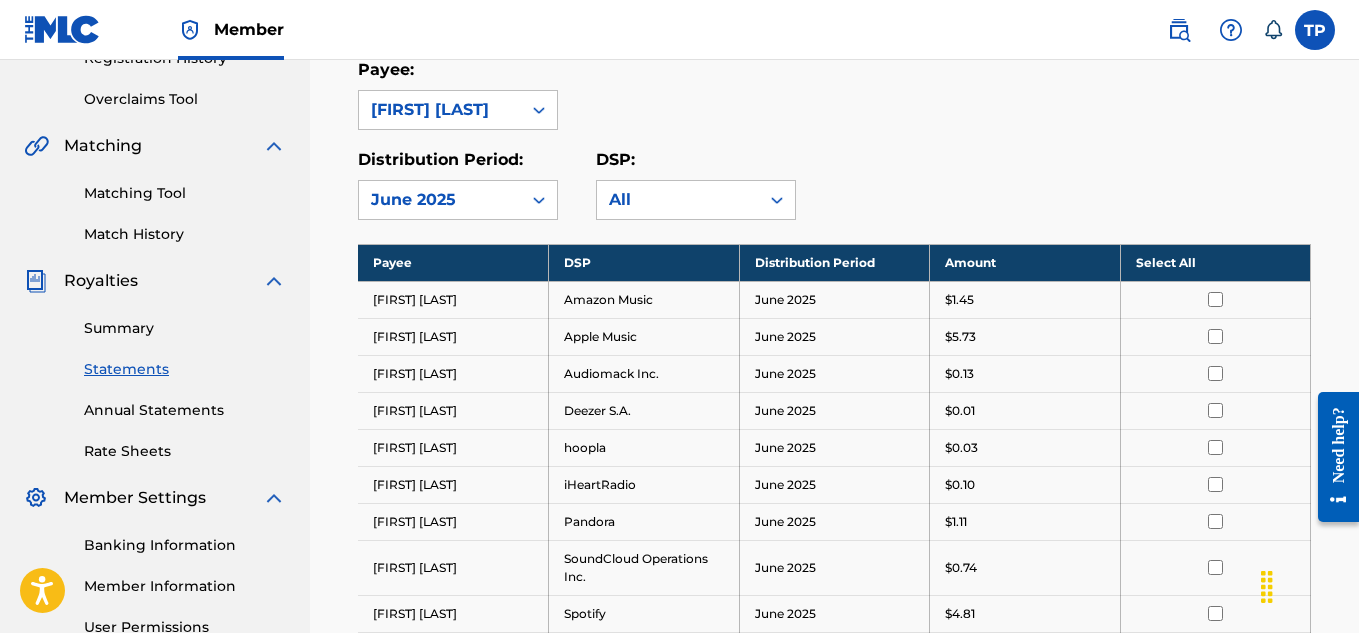 click 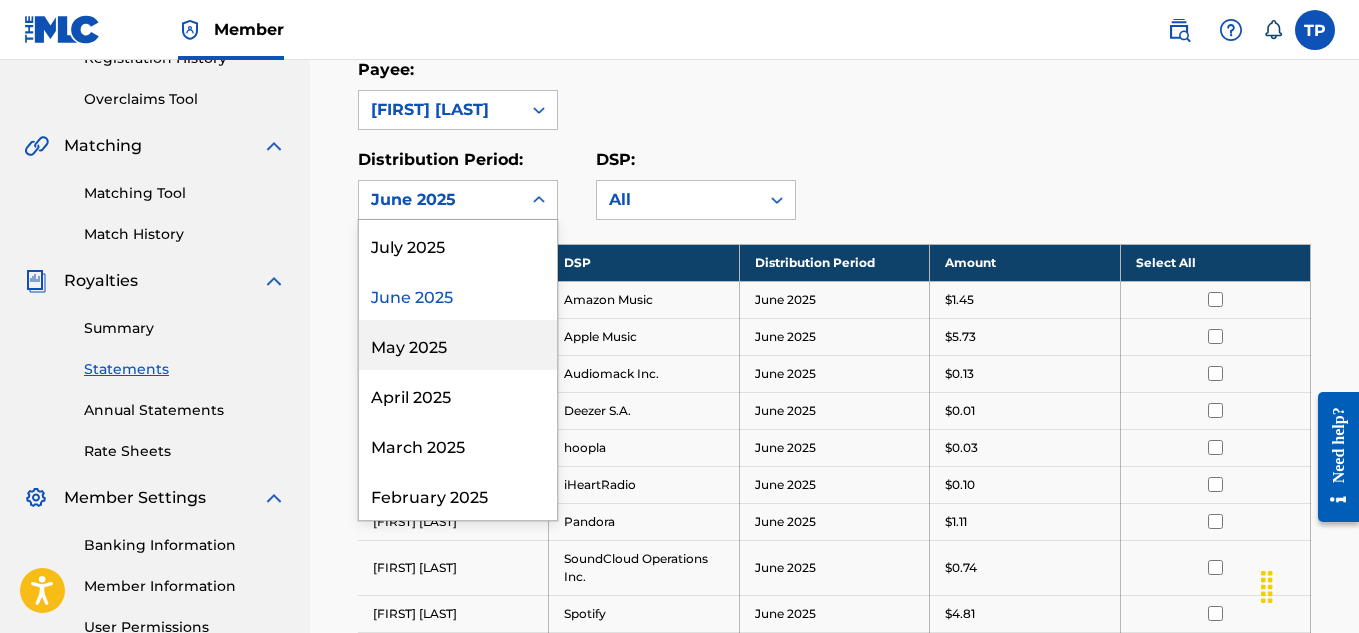 click on "May 2025" at bounding box center (458, 345) 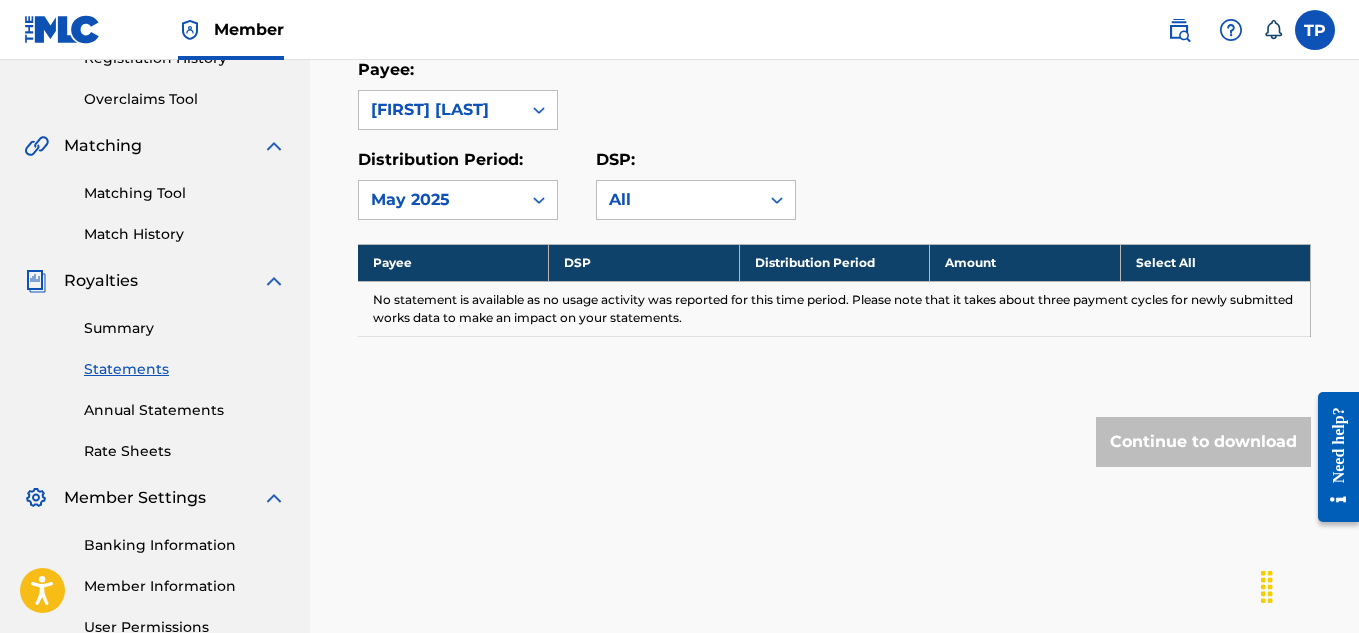 click at bounding box center (539, 200) 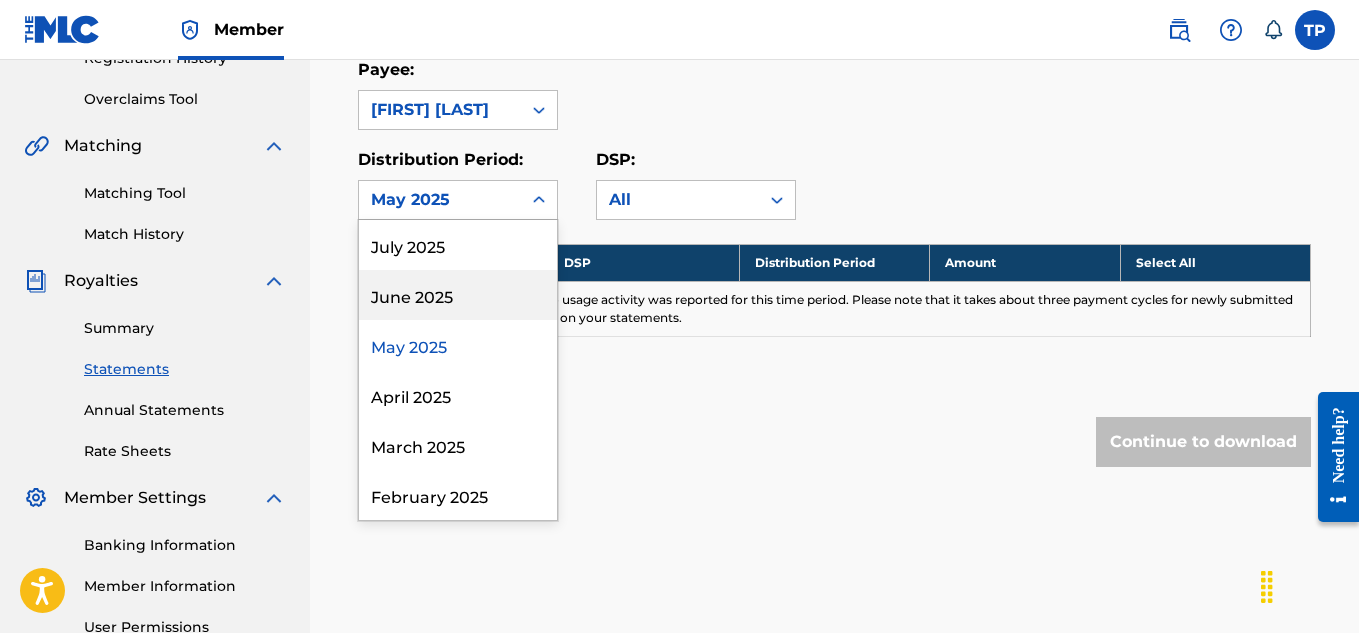 click on "June 2025" at bounding box center [458, 295] 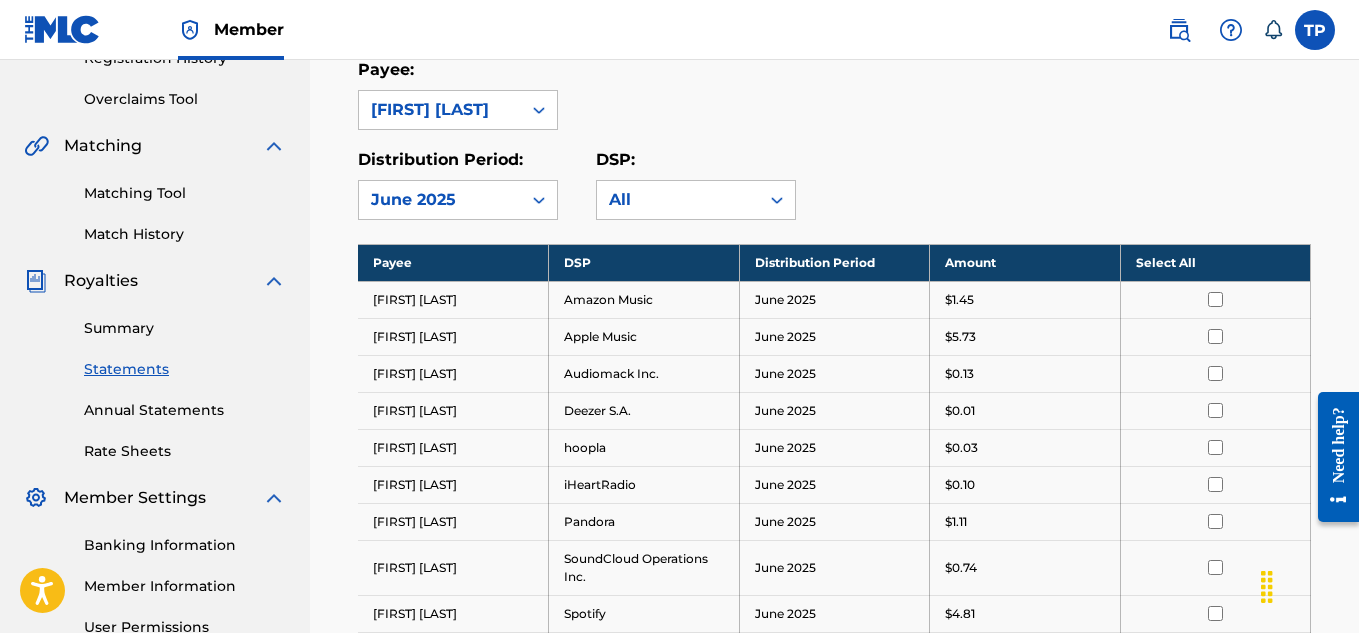 drag, startPoint x: 506, startPoint y: 195, endPoint x: 507, endPoint y: 209, distance: 14.035668 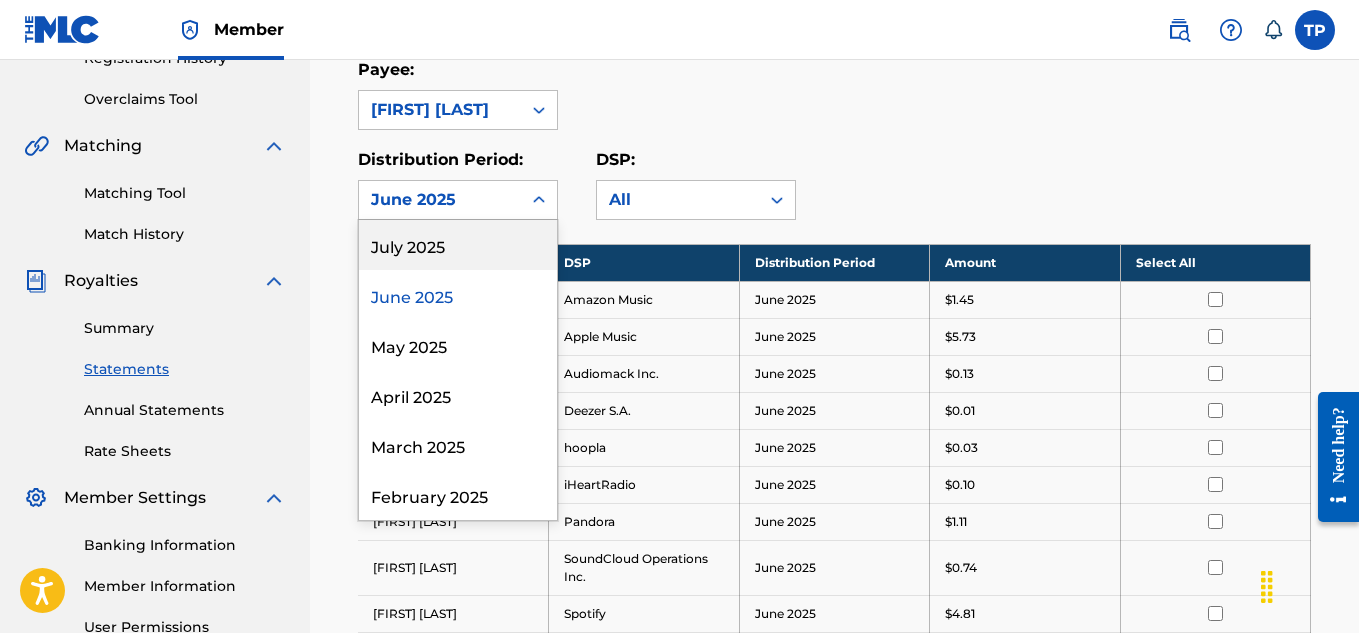 click on "July 2025" at bounding box center (458, 245) 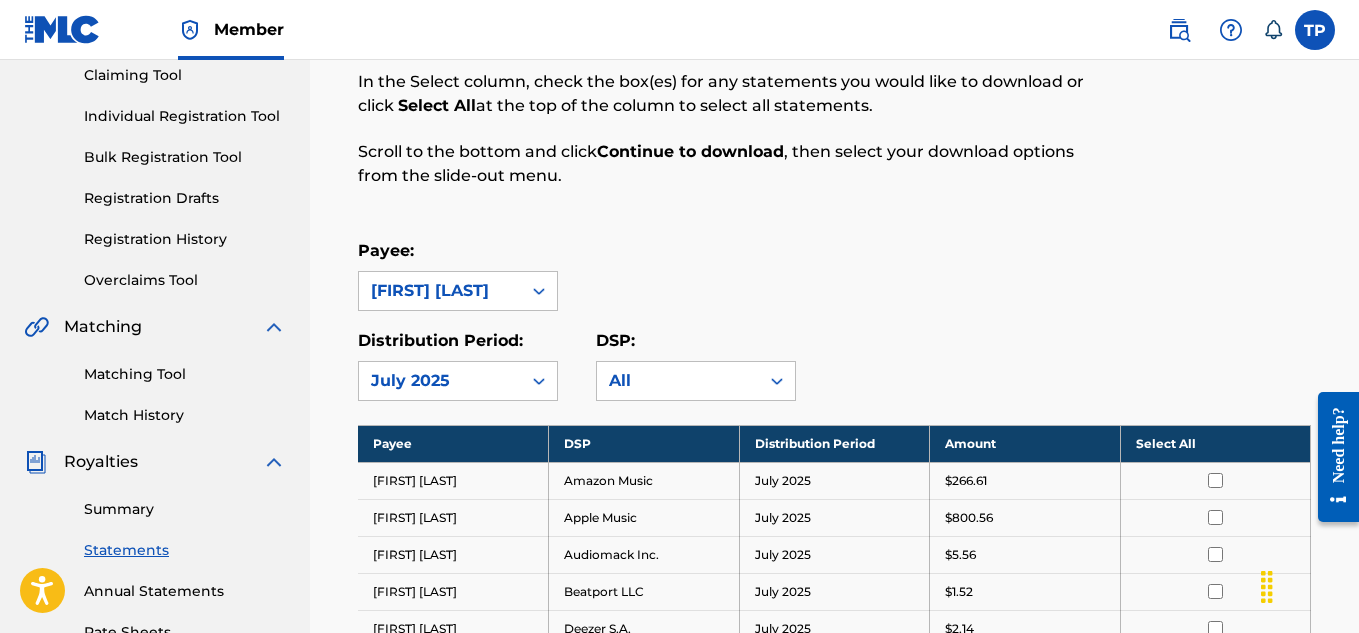 scroll, scrollTop: 200, scrollLeft: 0, axis: vertical 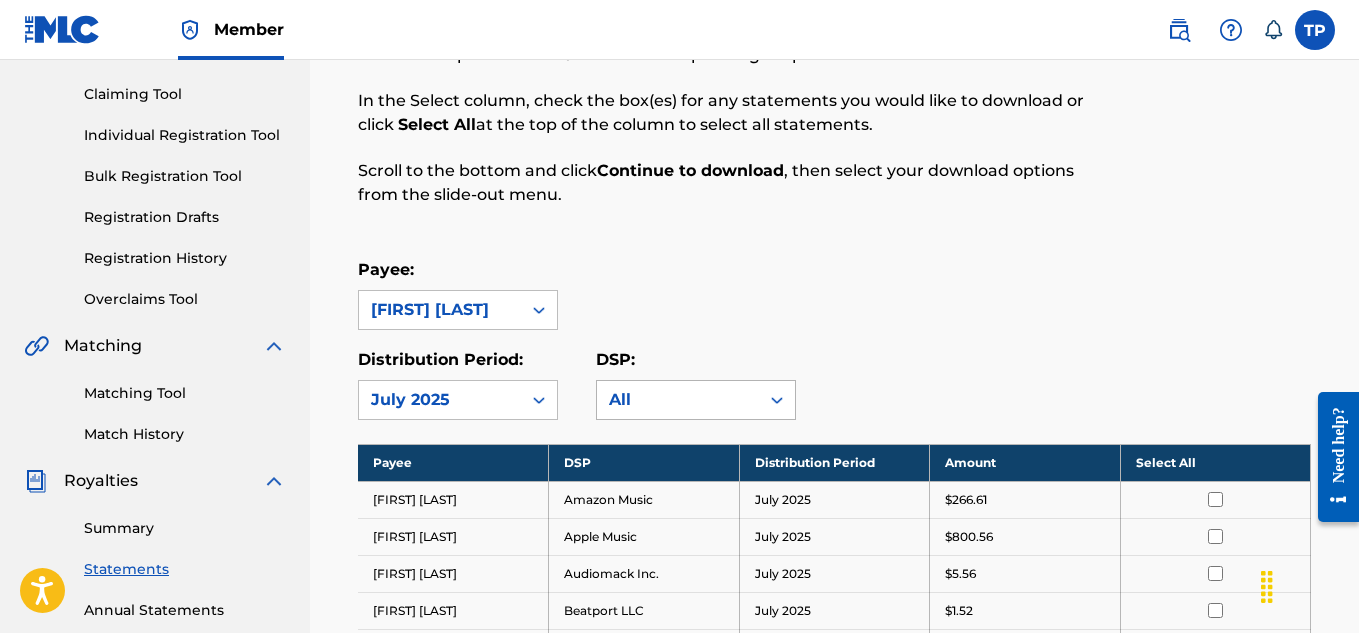 click 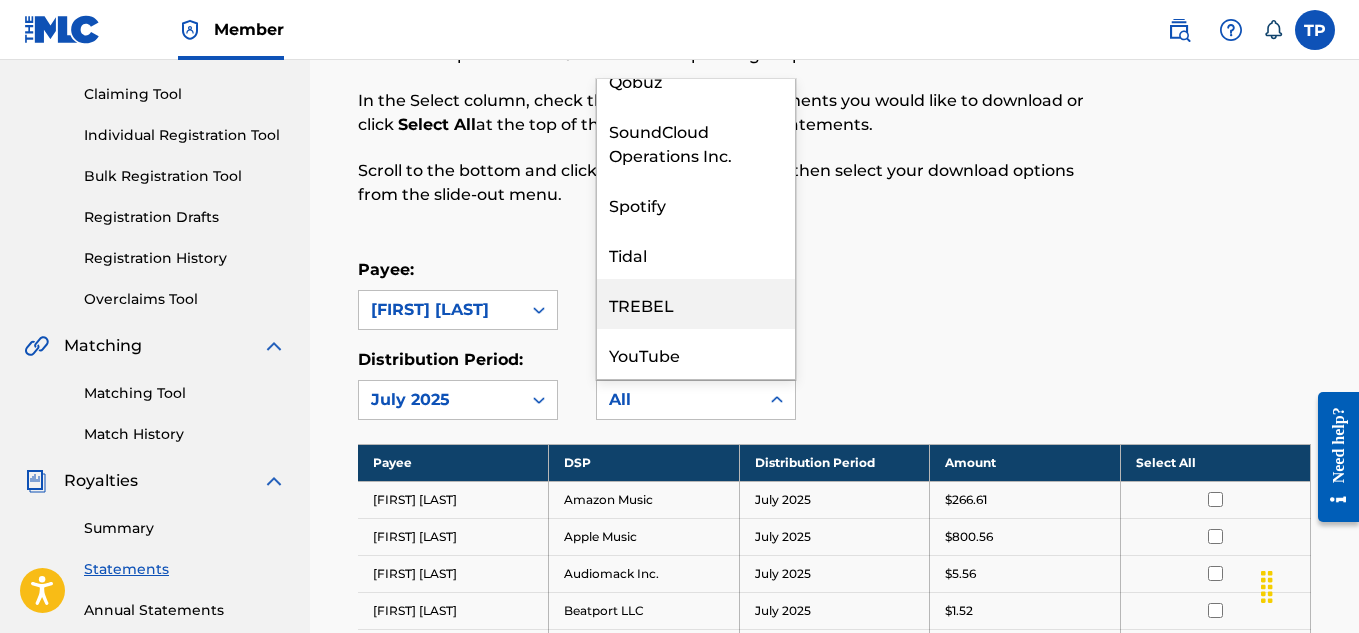 scroll, scrollTop: 474, scrollLeft: 0, axis: vertical 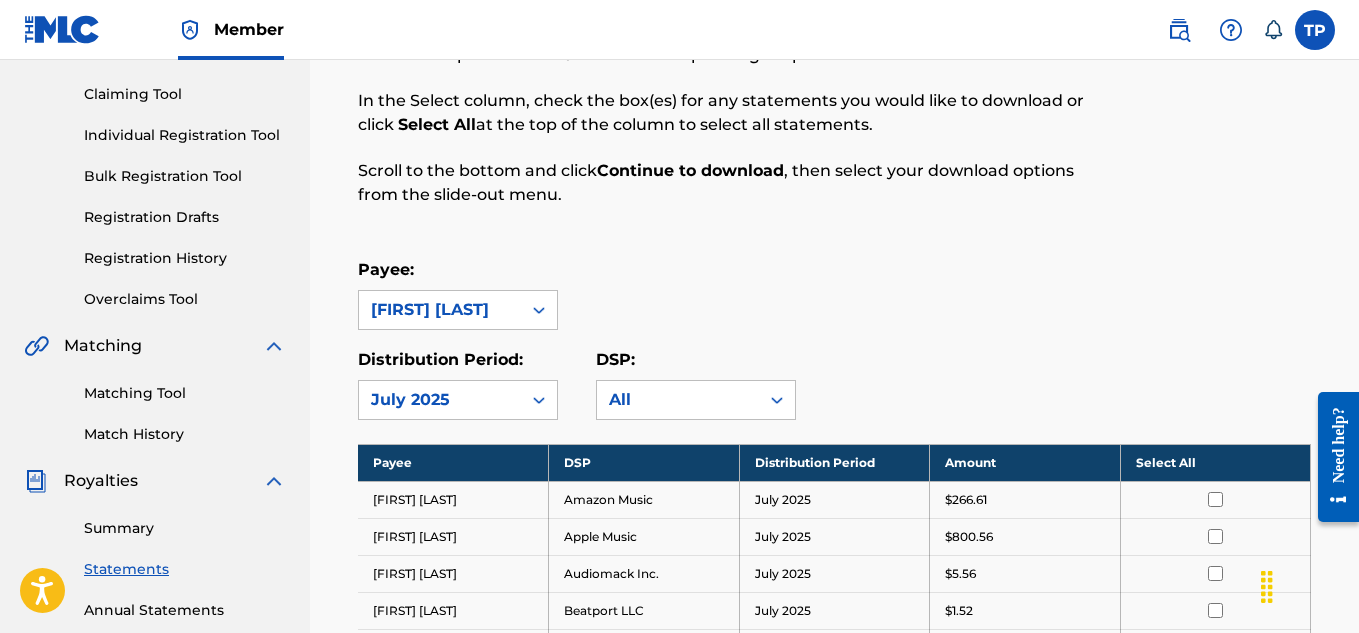 click on "Payee: Tamarcus Puckett" at bounding box center [834, 294] 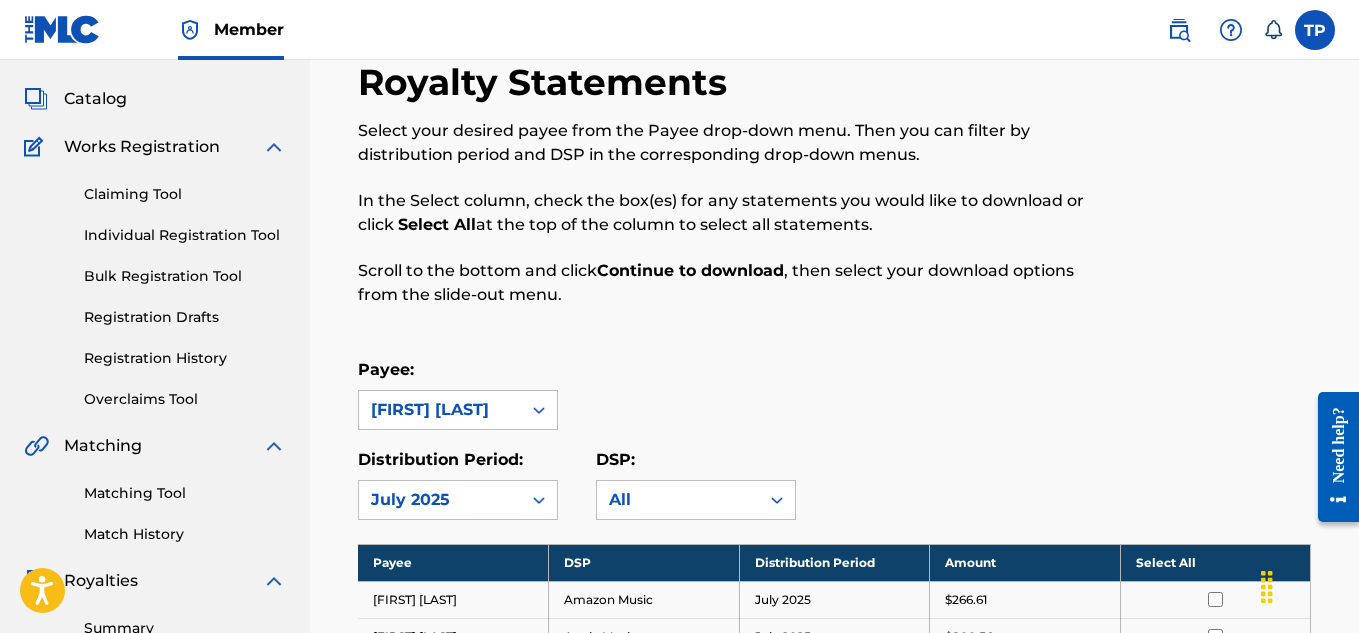 scroll, scrollTop: 200, scrollLeft: 0, axis: vertical 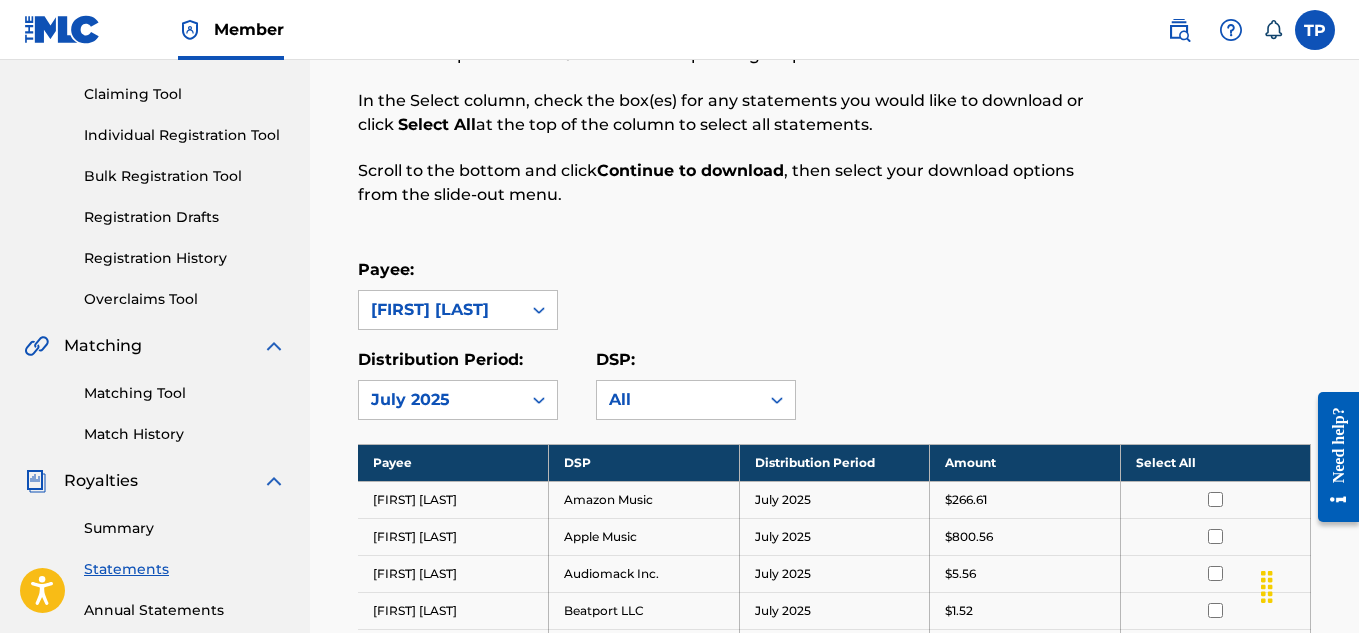 click on "Member" at bounding box center (249, 29) 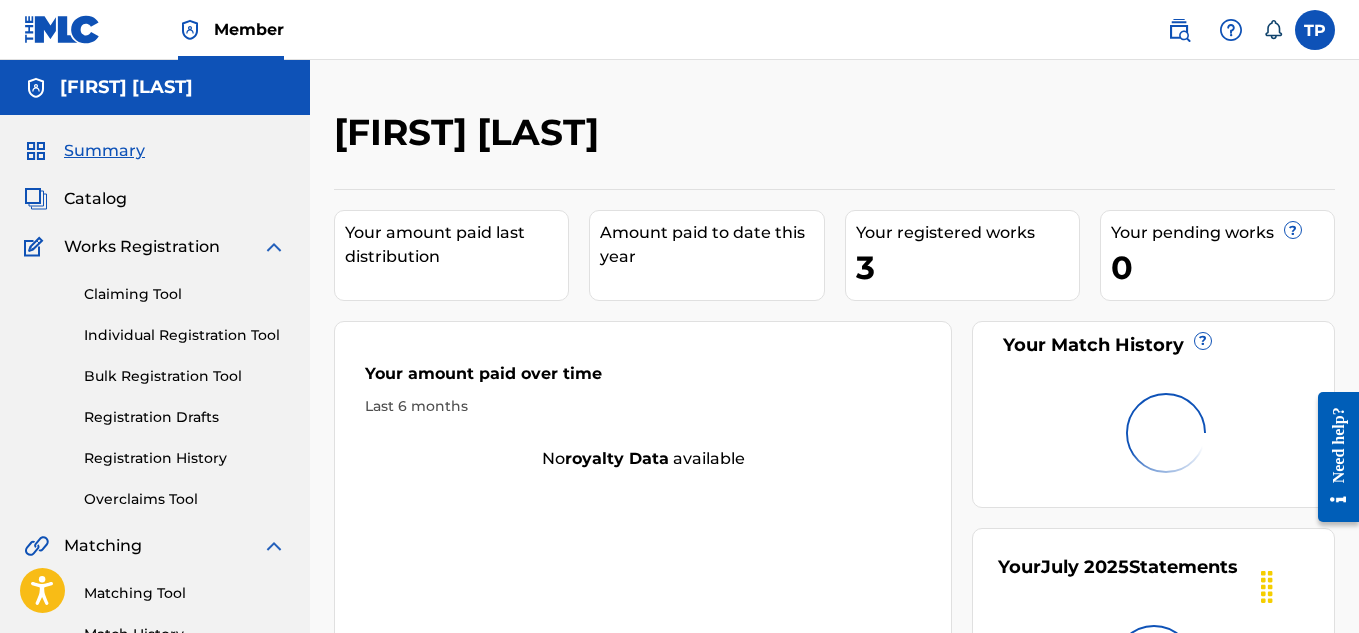scroll, scrollTop: 300, scrollLeft: 0, axis: vertical 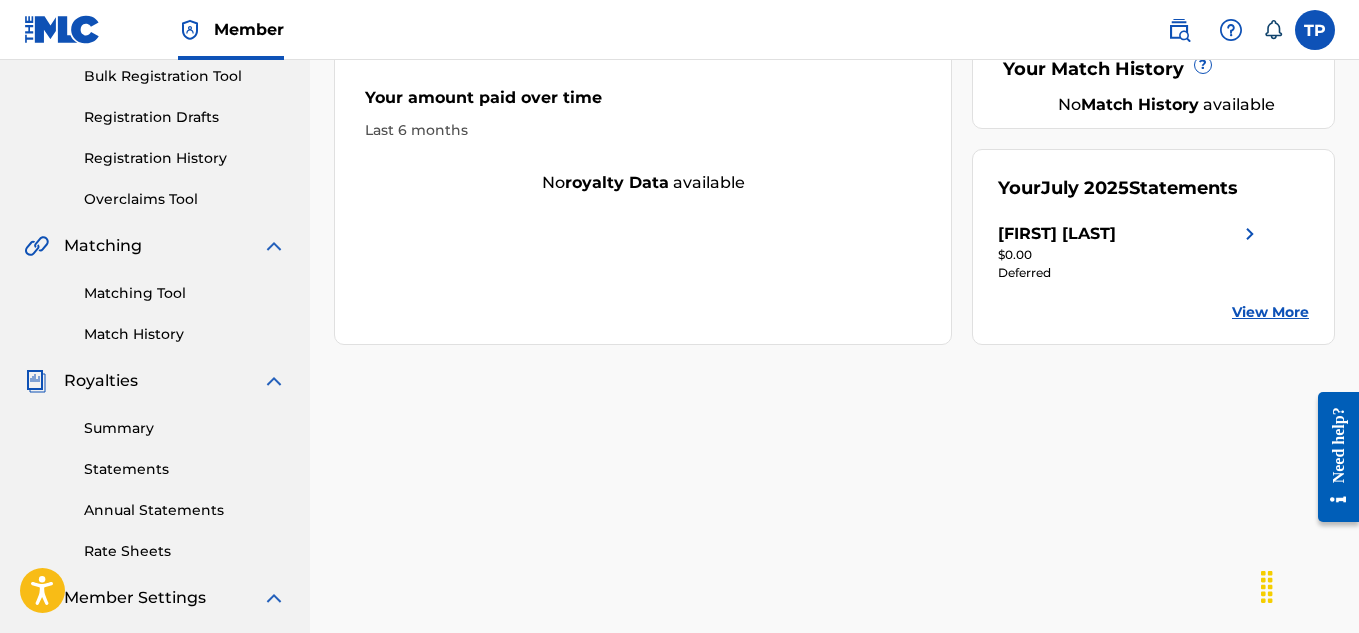 click on "View More" at bounding box center [1270, 312] 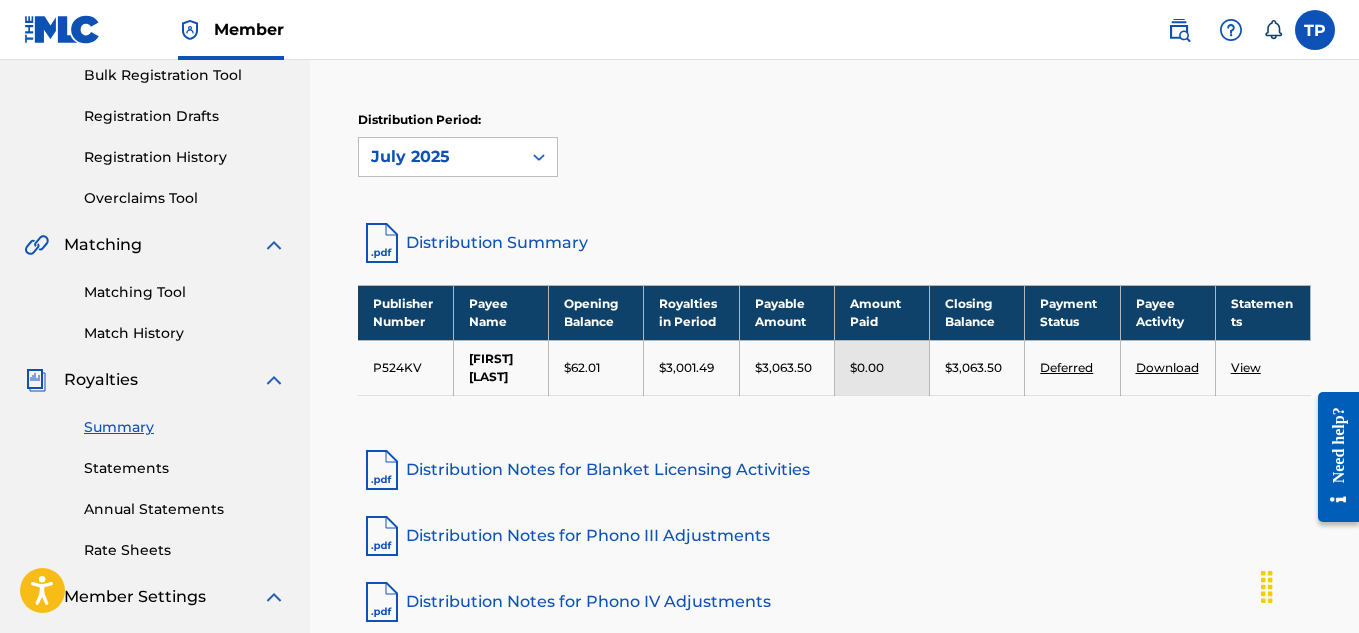 scroll, scrollTop: 300, scrollLeft: 0, axis: vertical 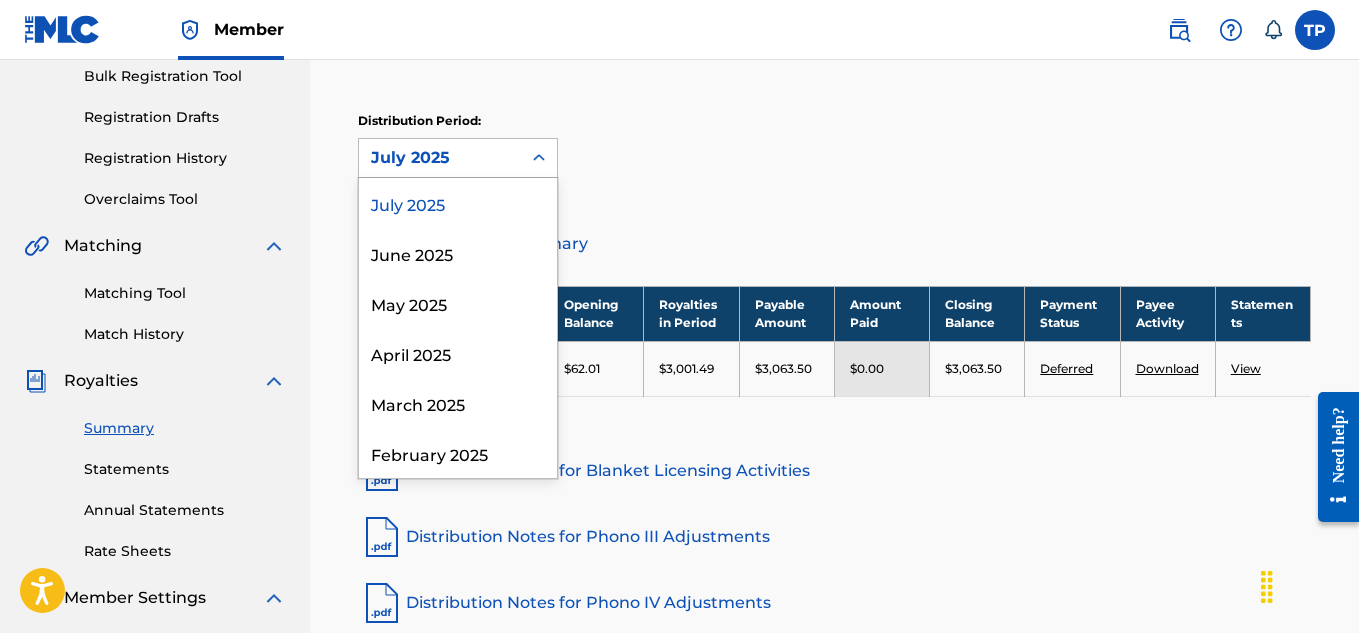click at bounding box center (539, 158) 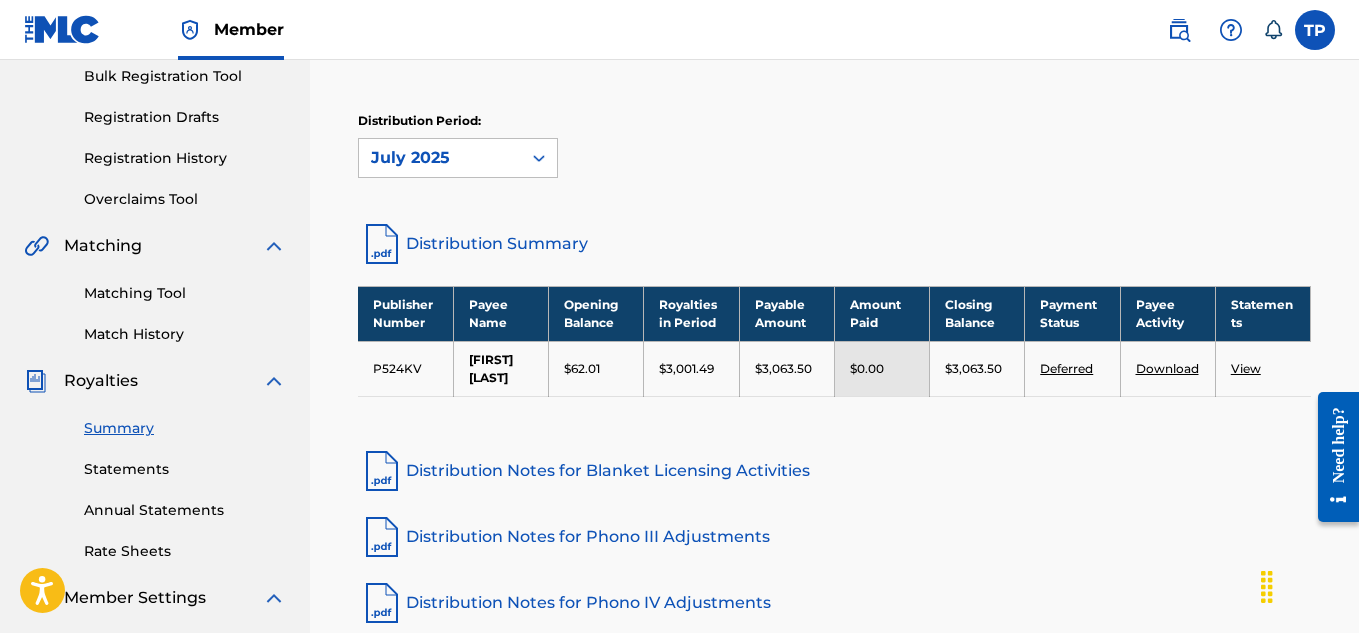 click at bounding box center [539, 158] 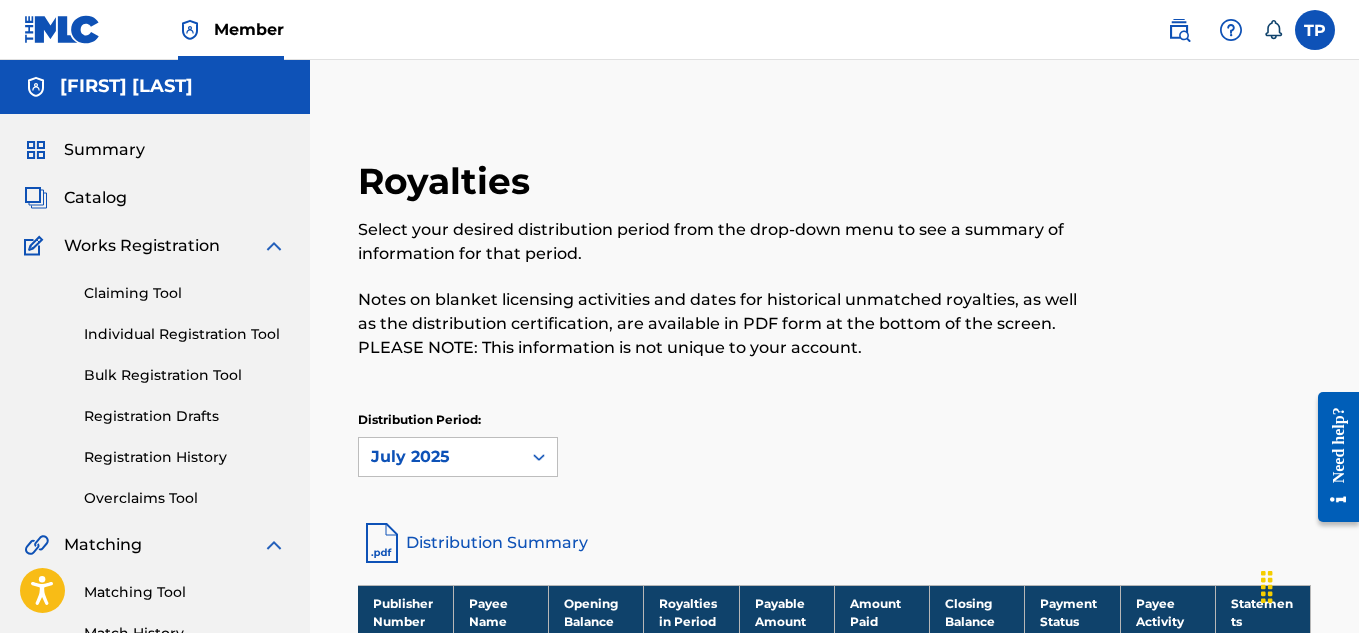 scroll, scrollTop: 0, scrollLeft: 0, axis: both 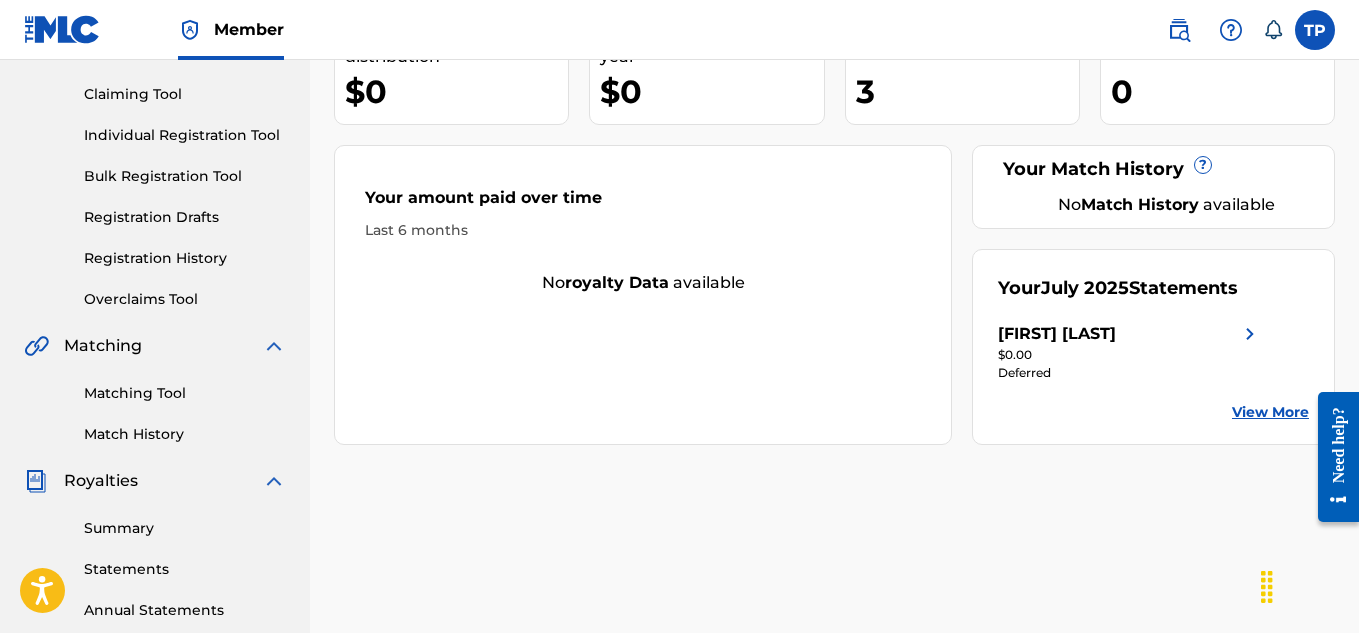 click at bounding box center [1250, 334] 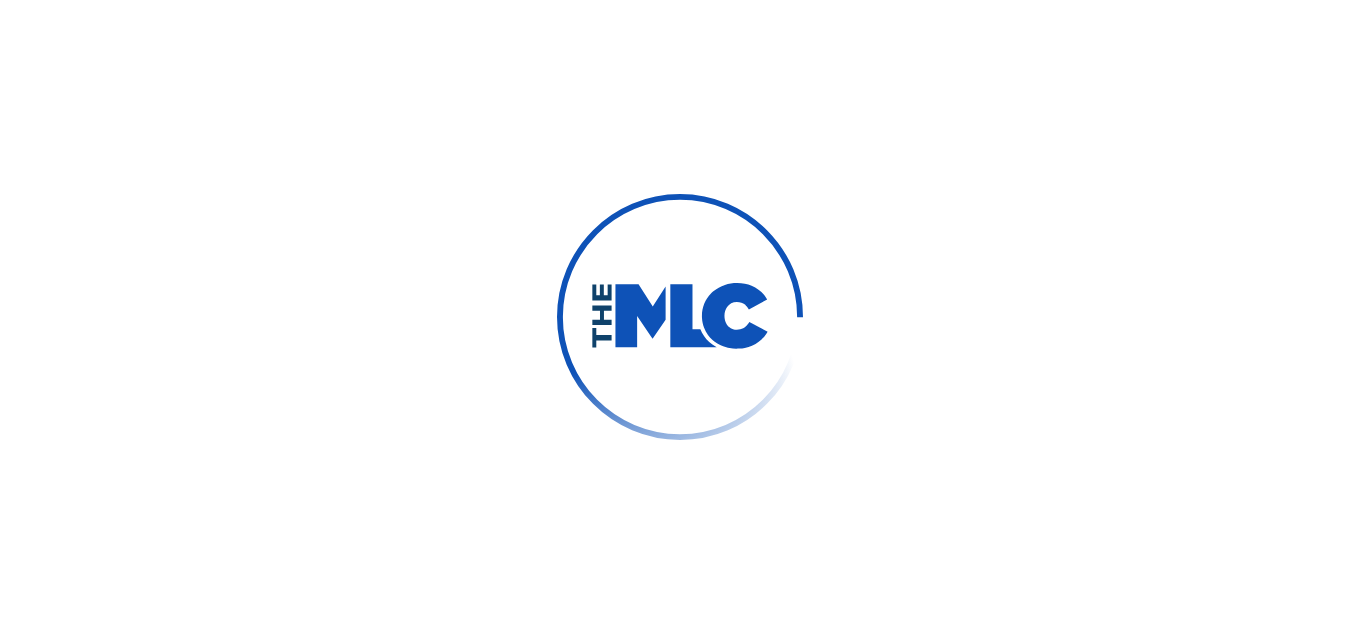 scroll, scrollTop: 0, scrollLeft: 0, axis: both 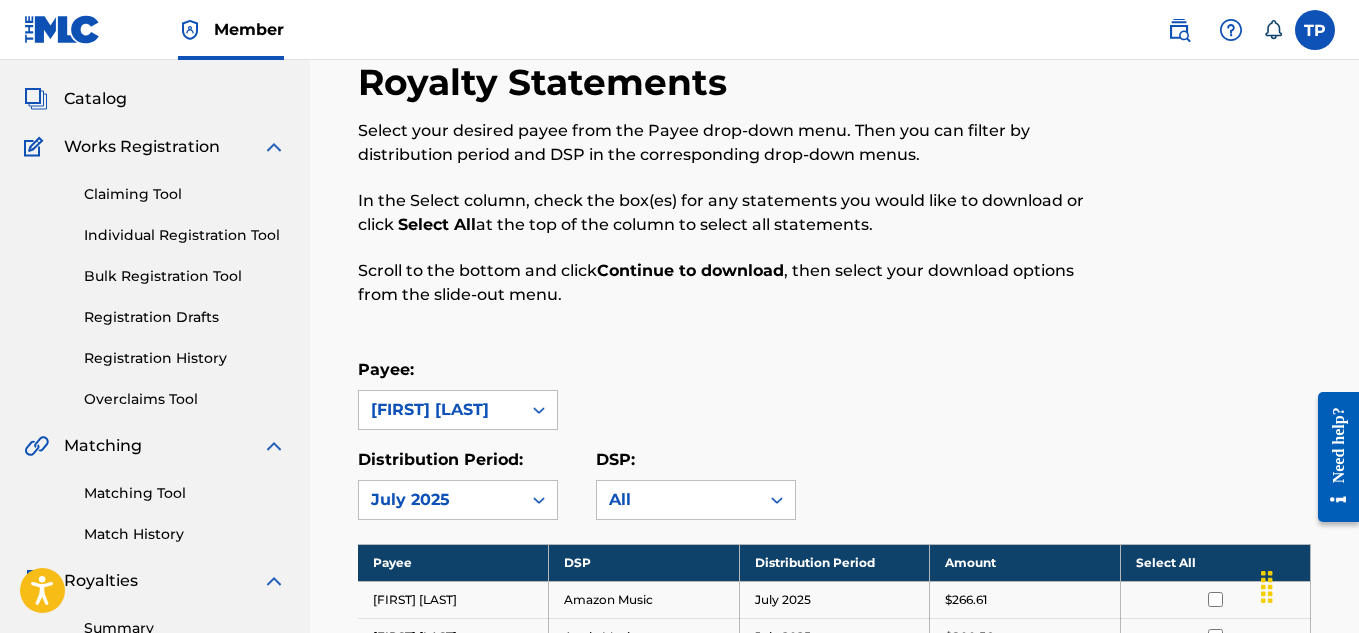 click on "Catalog" at bounding box center (95, 99) 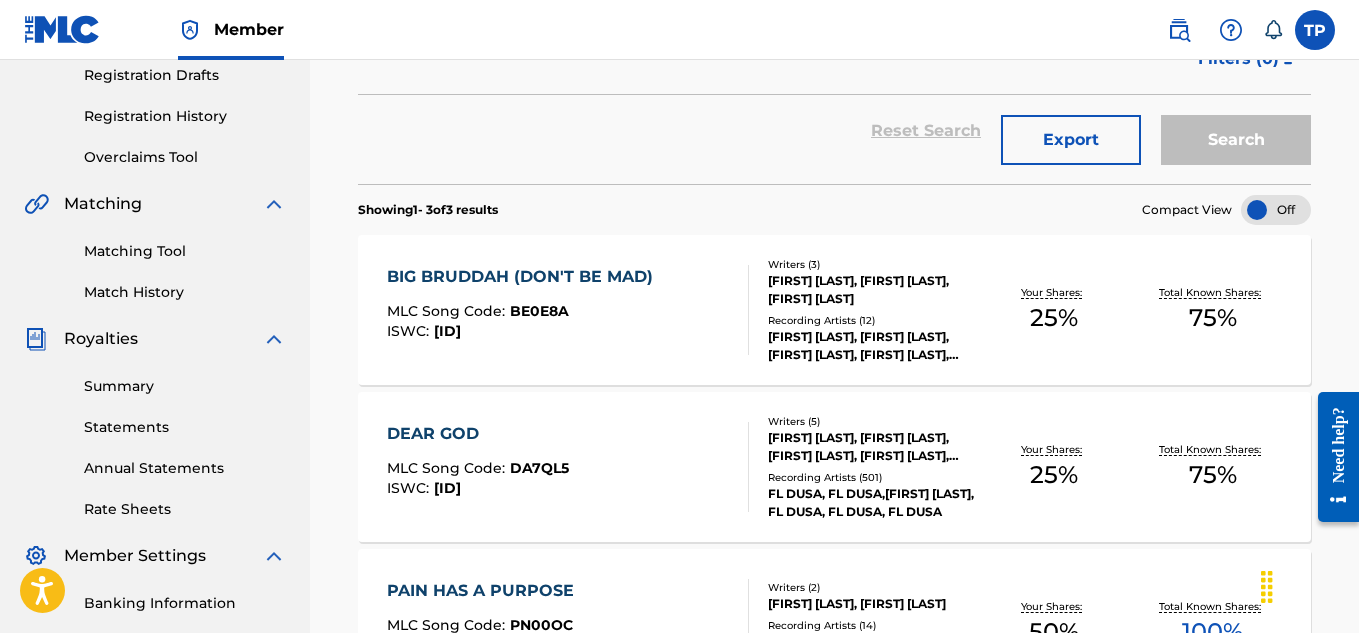 scroll, scrollTop: 300, scrollLeft: 0, axis: vertical 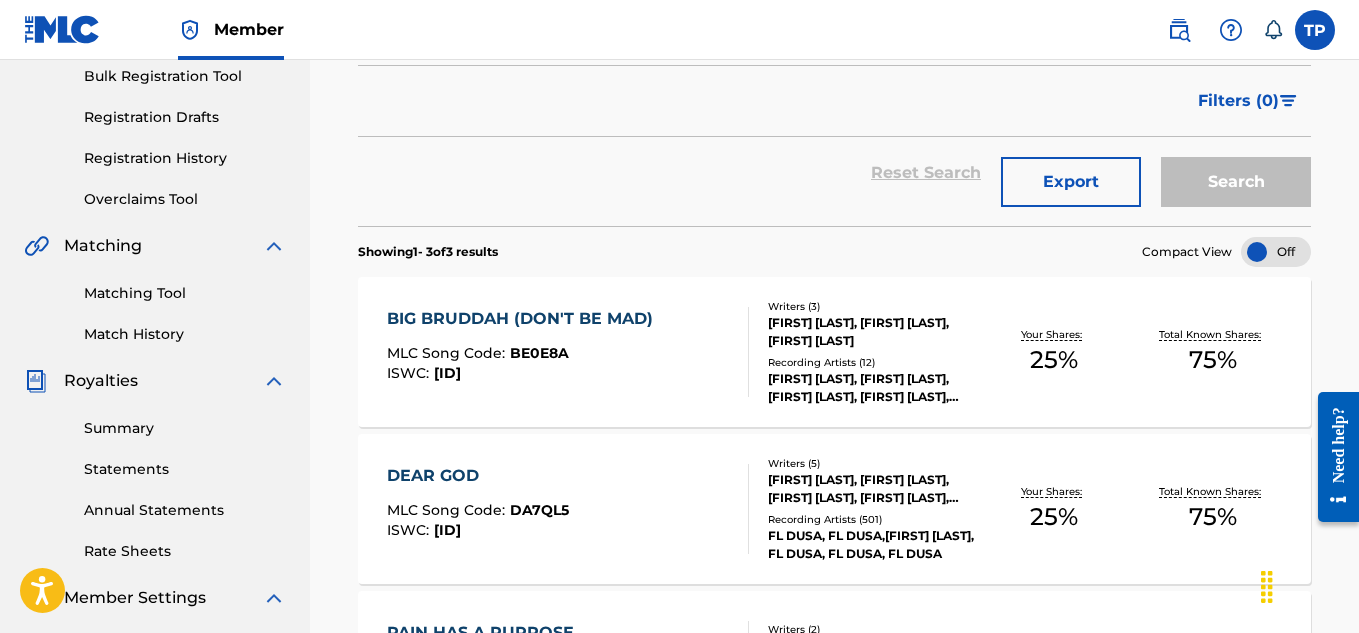 click on "BIG BRUDDAH (DON'T BE MAD) MLC Song Code : [ID] ISWC : [ID] Writers ( 3 ) [FIRST] [LAST], [FIRST] [LAST], [FIRST] [LAST] Recording Artists ( 12 ) [FIRST] [LAST], [FIRST] [LAST], [FIRST] [LAST], [FIRST] [LAST], [FIRST] [LAST] Your Shares: 25 % Total Known Shares: 75 %" at bounding box center [834, 352] 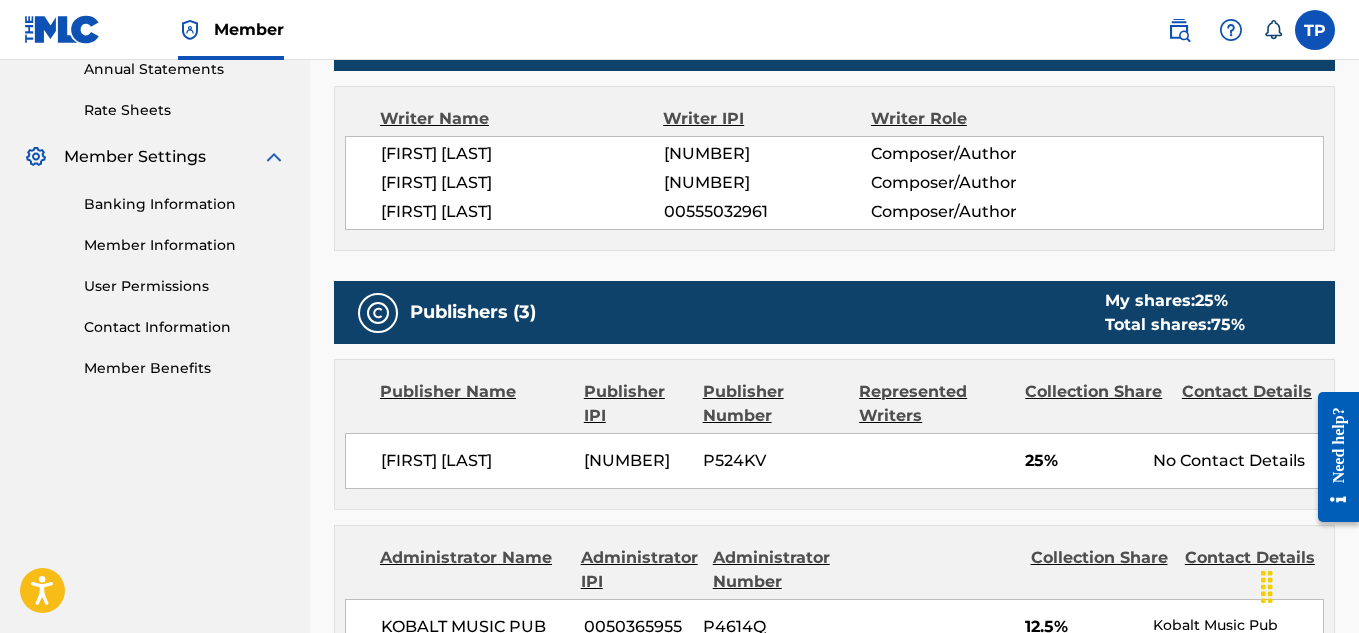 scroll, scrollTop: 734, scrollLeft: 0, axis: vertical 